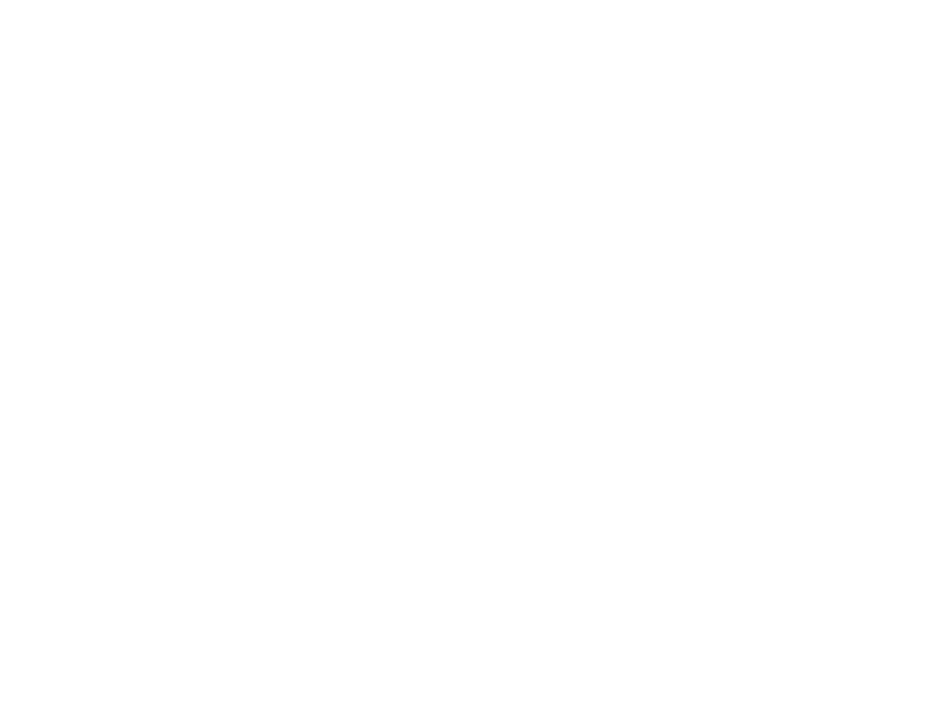 scroll, scrollTop: 0, scrollLeft: 0, axis: both 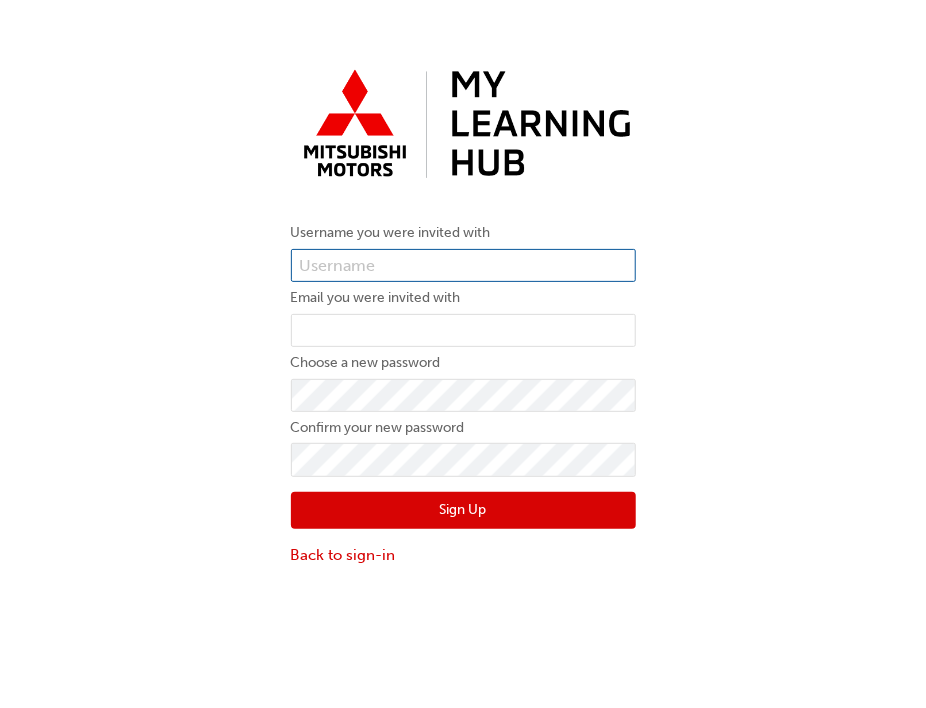 click at bounding box center [463, 266] 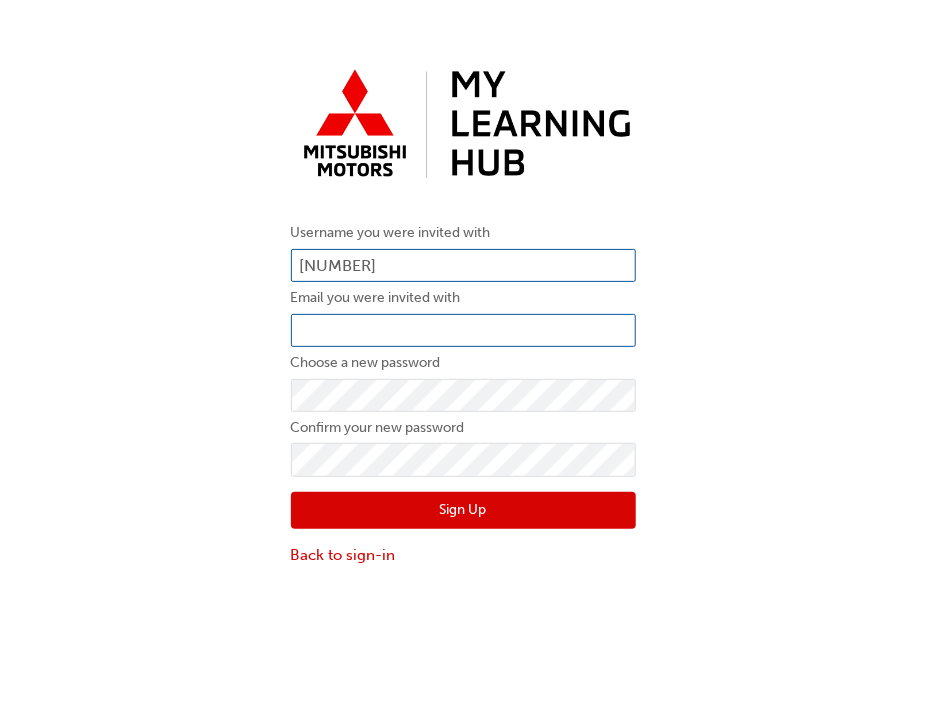 type on "0005872224" 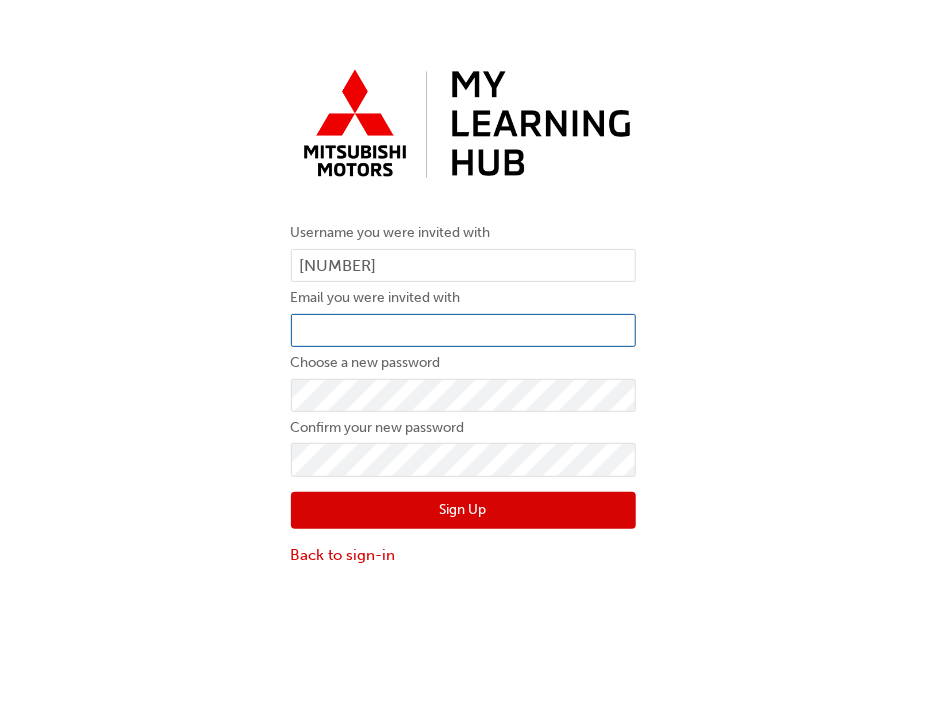 click at bounding box center [463, 331] 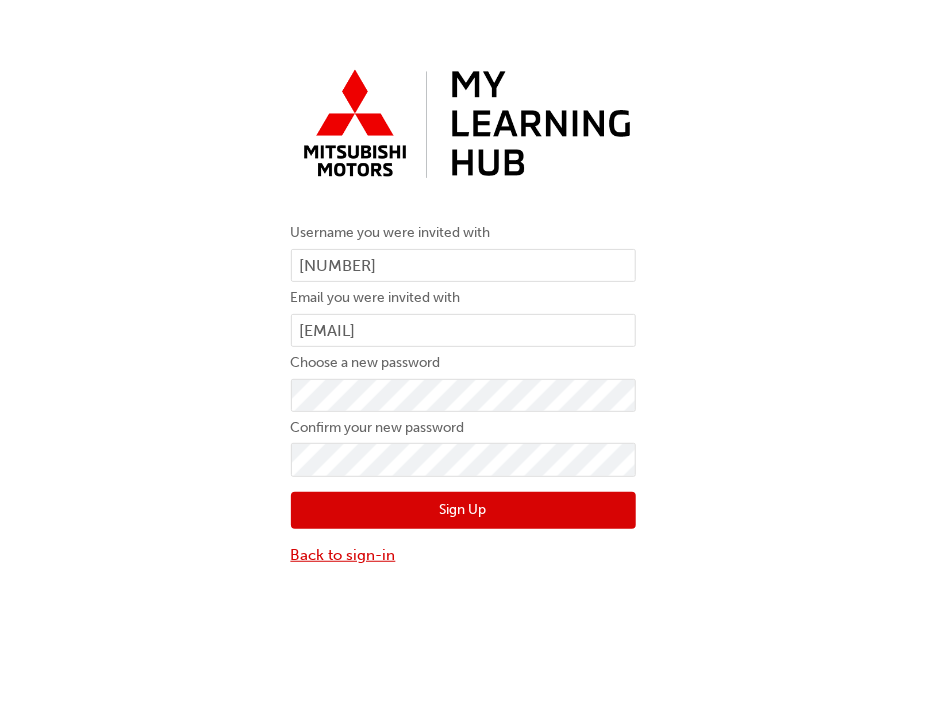 click on "Back to sign-in" at bounding box center [463, 555] 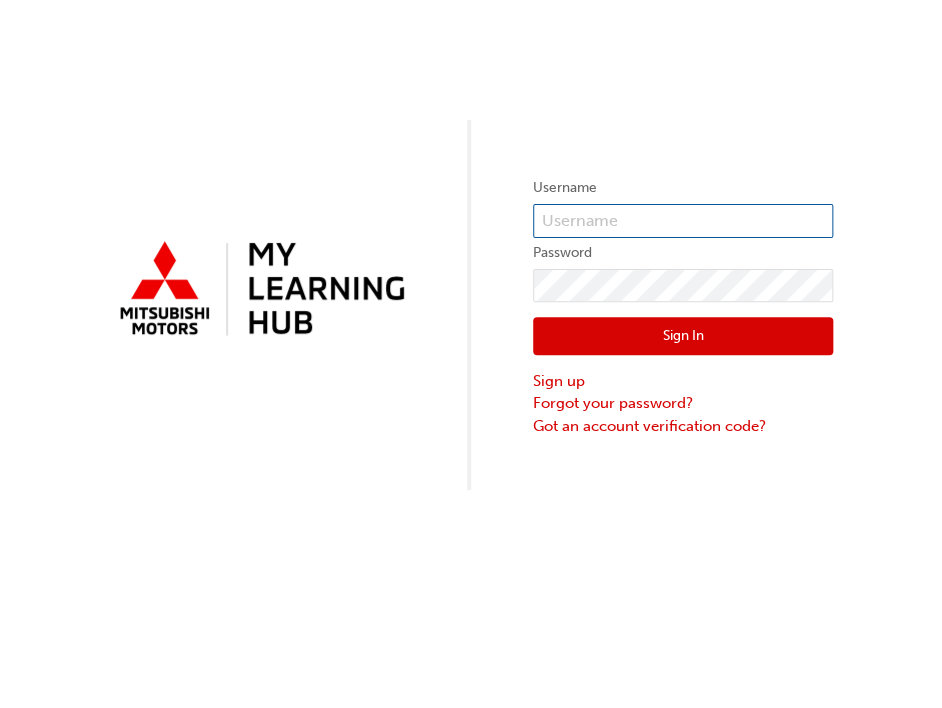 click at bounding box center [683, 221] 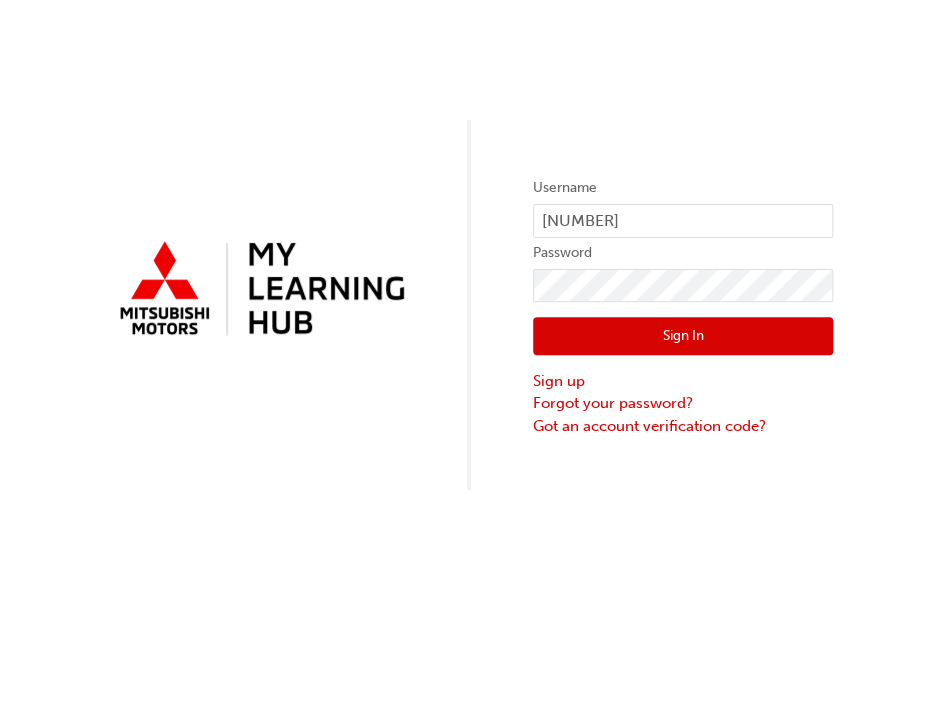 click on "Sign In" at bounding box center (683, 336) 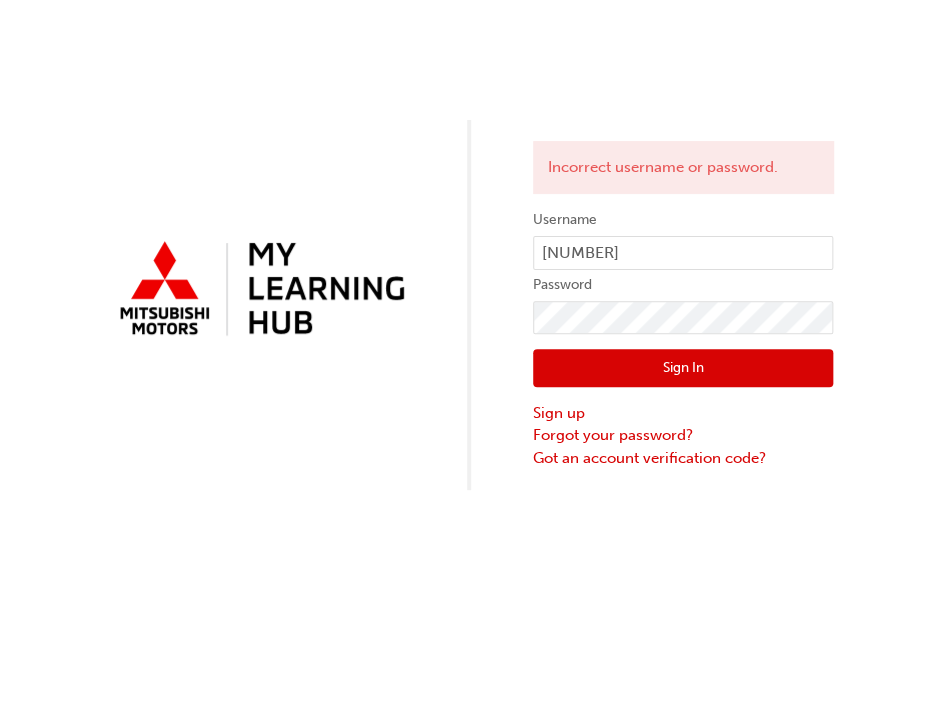 click on "Sign In" at bounding box center (683, 368) 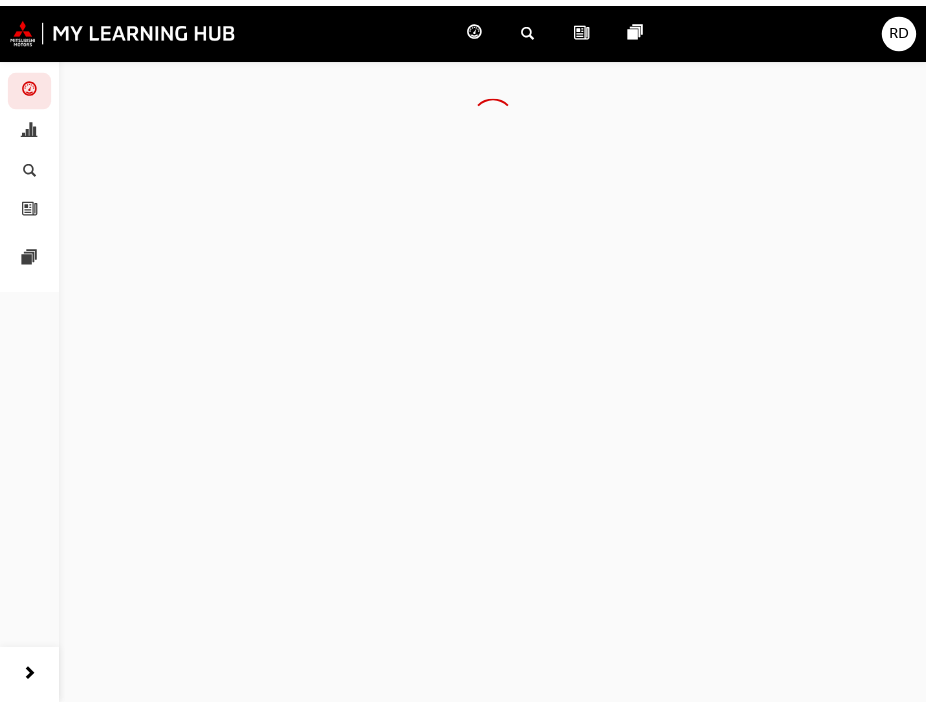 scroll, scrollTop: 0, scrollLeft: 0, axis: both 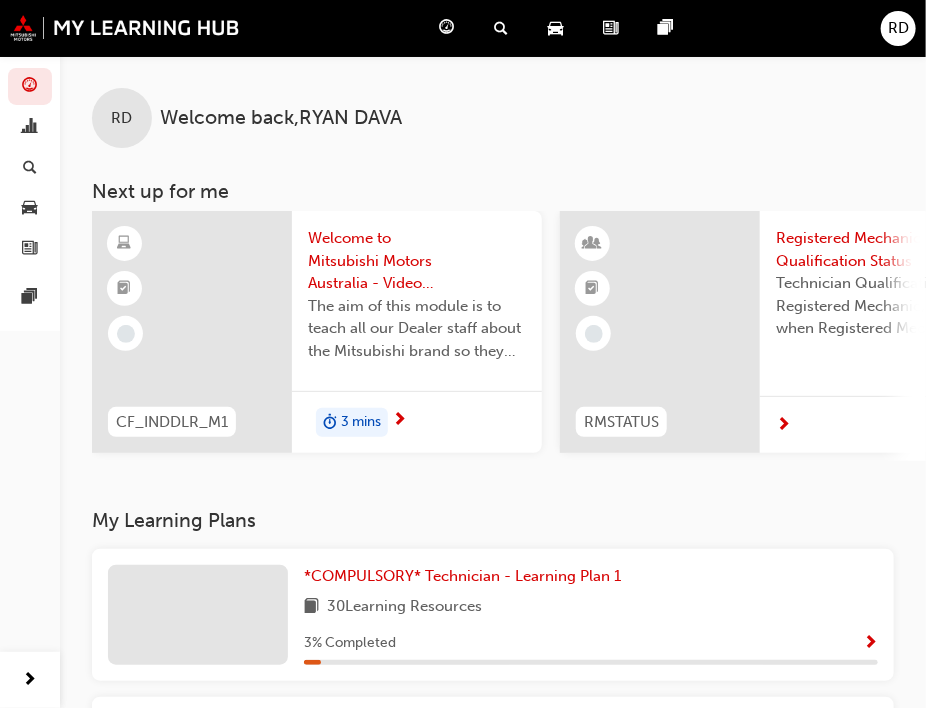 click at bounding box center [192, 332] 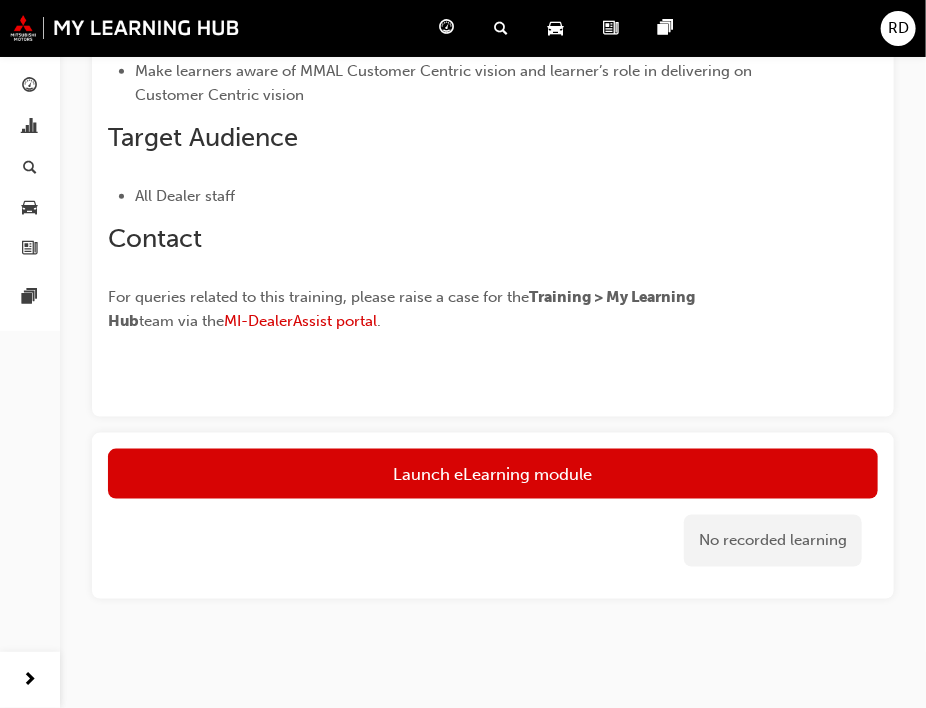scroll, scrollTop: 639, scrollLeft: 0, axis: vertical 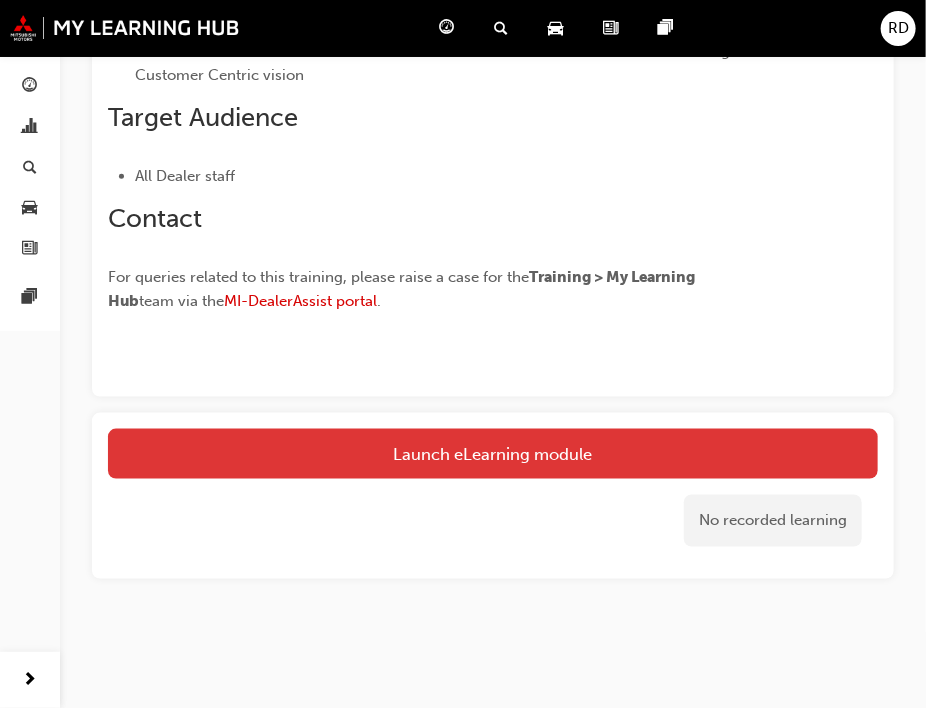 click on "Launch eLearning module" at bounding box center [493, 454] 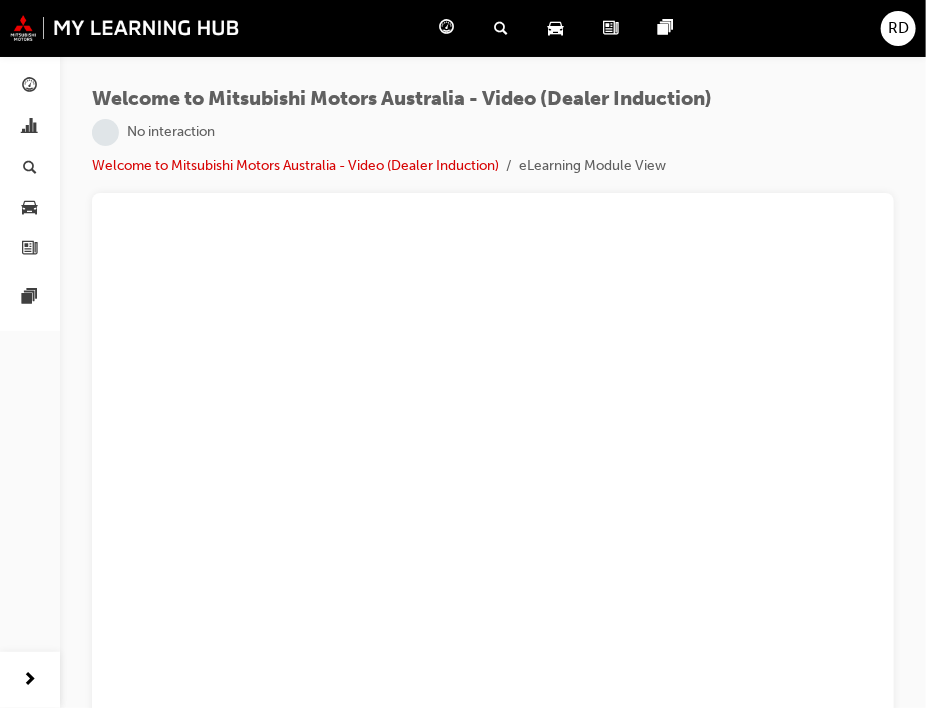 scroll, scrollTop: 0, scrollLeft: 0, axis: both 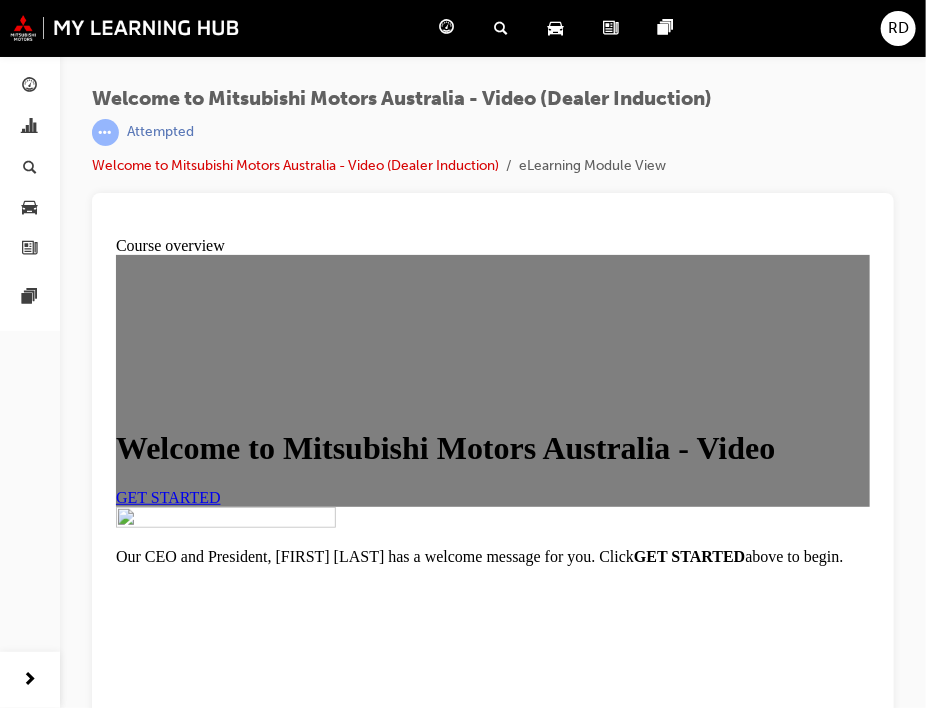 click on "GET STARTED" at bounding box center [167, 496] 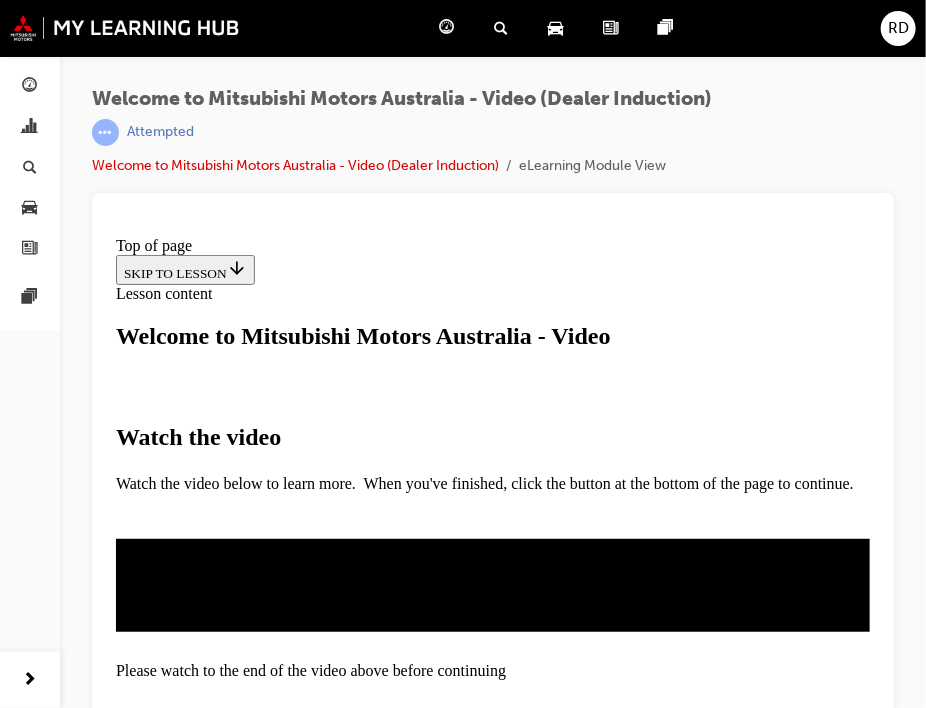 scroll, scrollTop: 204, scrollLeft: 0, axis: vertical 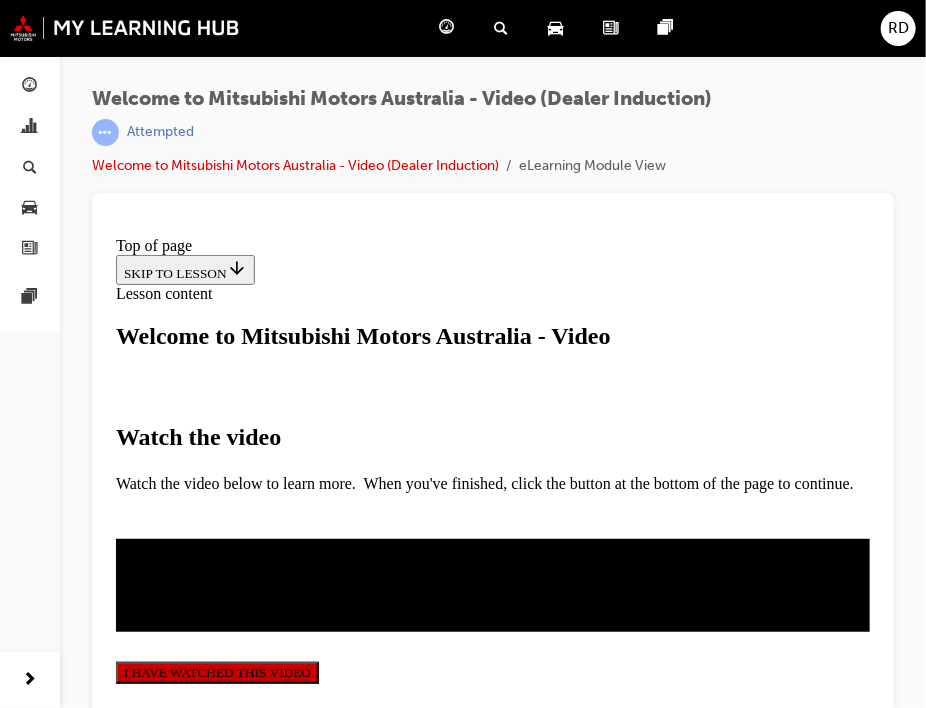 click on "I HAVE WATCHED THIS VIDEO" at bounding box center [216, 672] 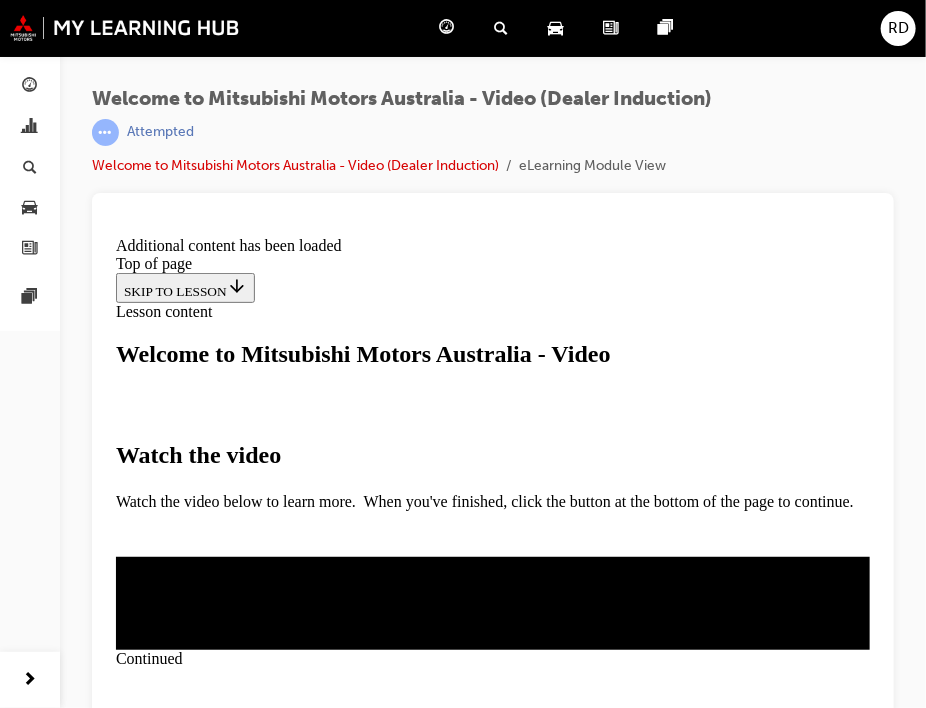 scroll, scrollTop: 696, scrollLeft: 0, axis: vertical 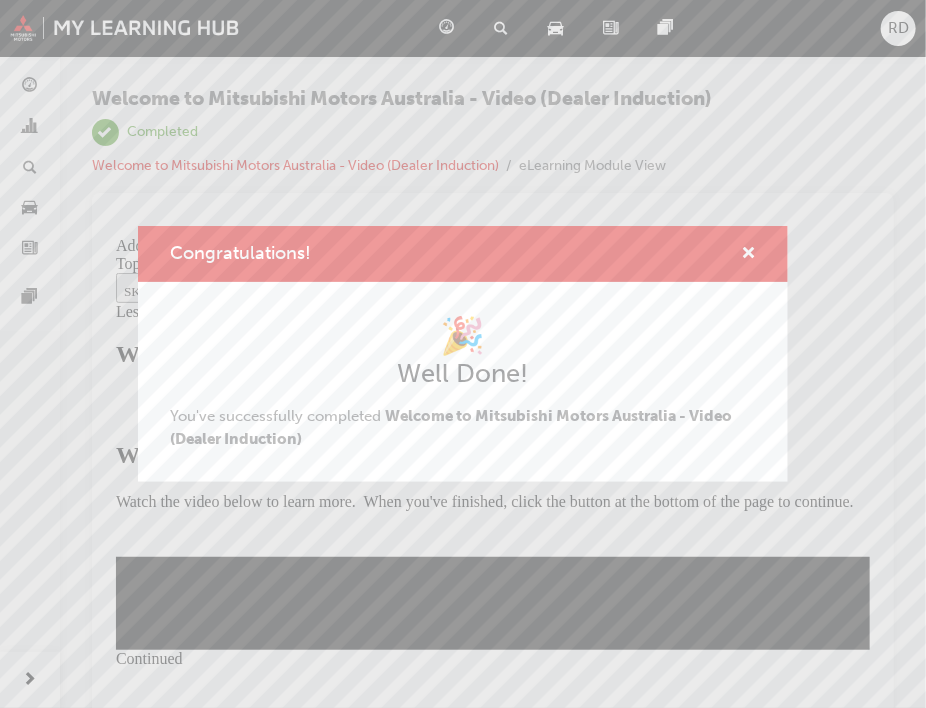 click on "Congratulations! 🎉 Well Done! You've successfully completed   Welcome to Mitsubishi Motors Australia - Video (Dealer Induction)" at bounding box center (463, 354) 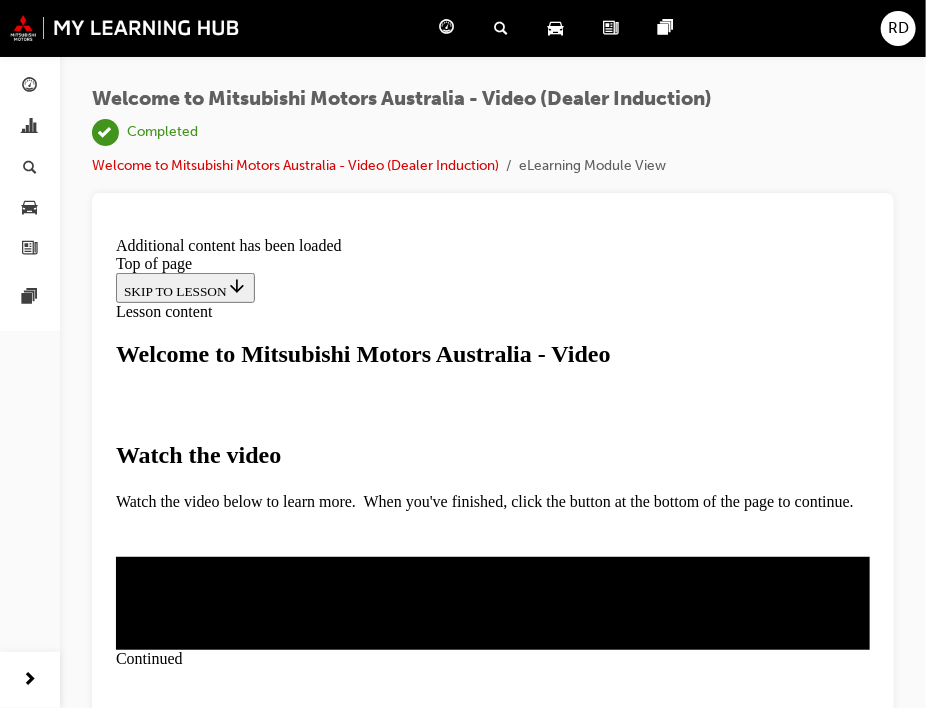 scroll, scrollTop: 611, scrollLeft: 0, axis: vertical 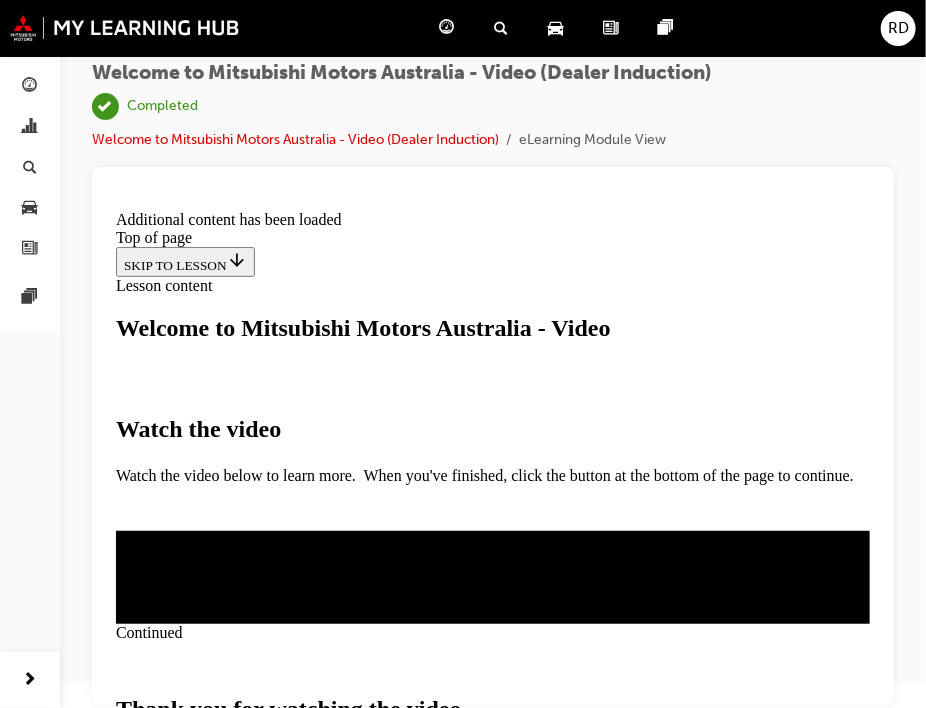 click on "CLOSE MODULE" at bounding box center (176, 866) 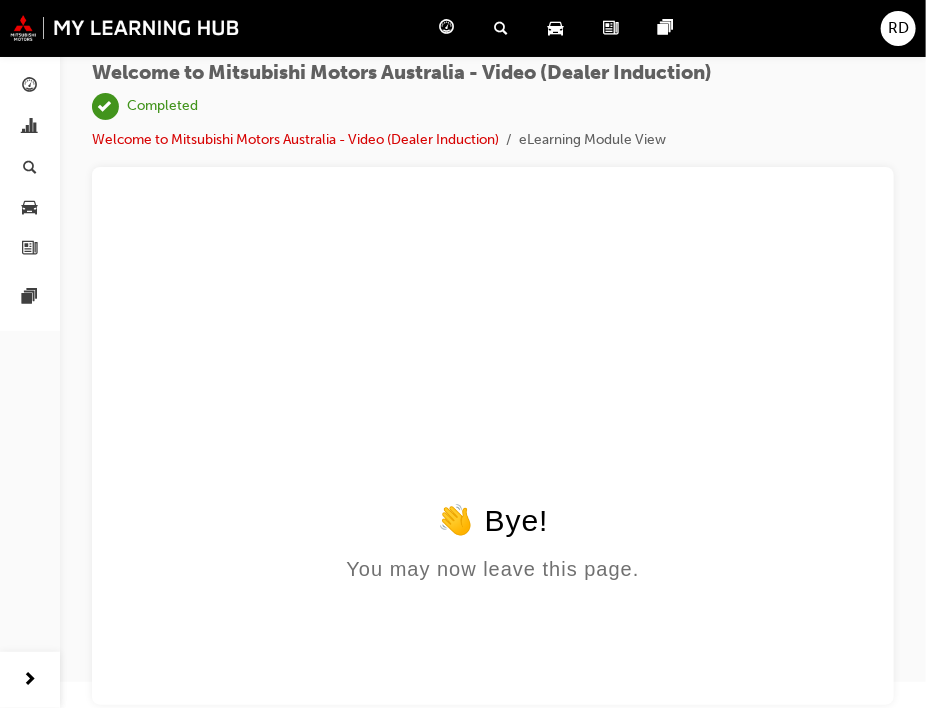 scroll, scrollTop: 0, scrollLeft: 0, axis: both 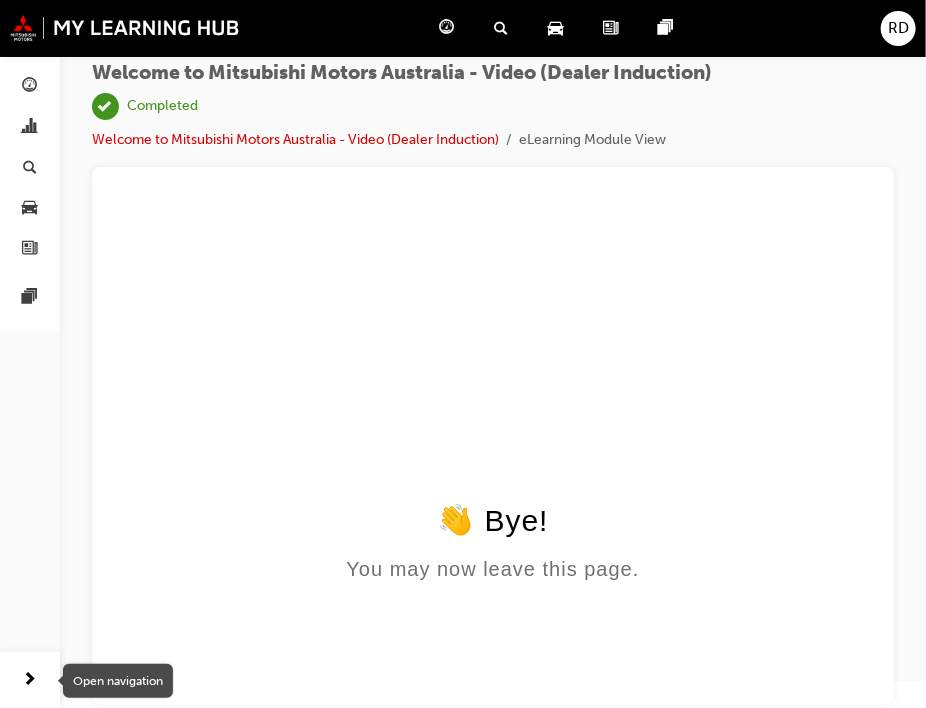 click at bounding box center (30, 680) 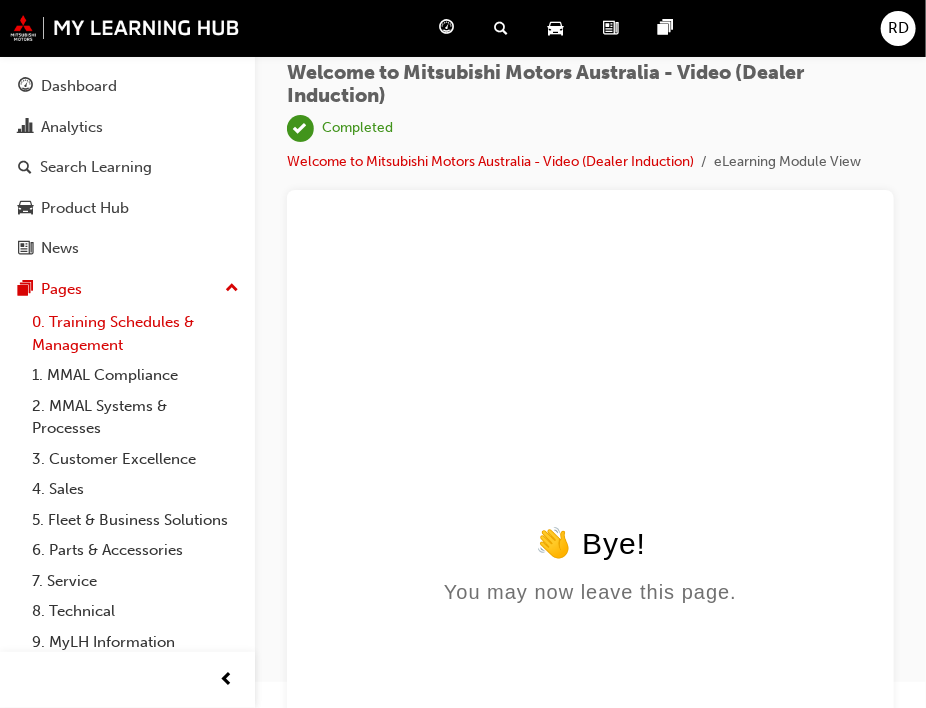 click on "0. Training Schedules & Management" at bounding box center [135, 333] 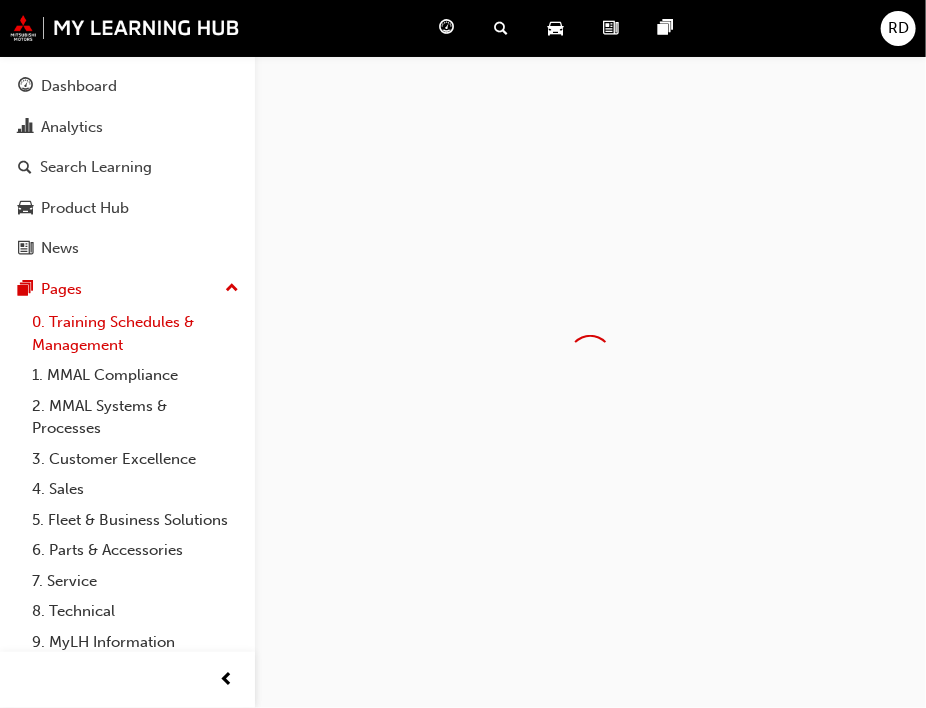 scroll, scrollTop: 0, scrollLeft: 0, axis: both 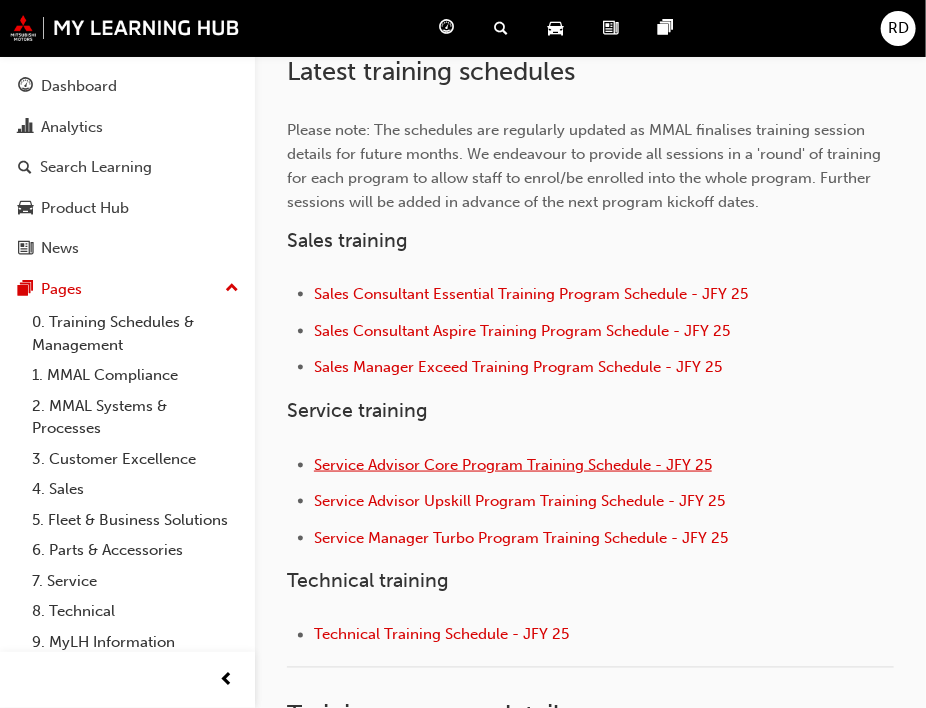 click on "Service Advisor Core Program Training Schedule - JFY 25" at bounding box center (513, 465) 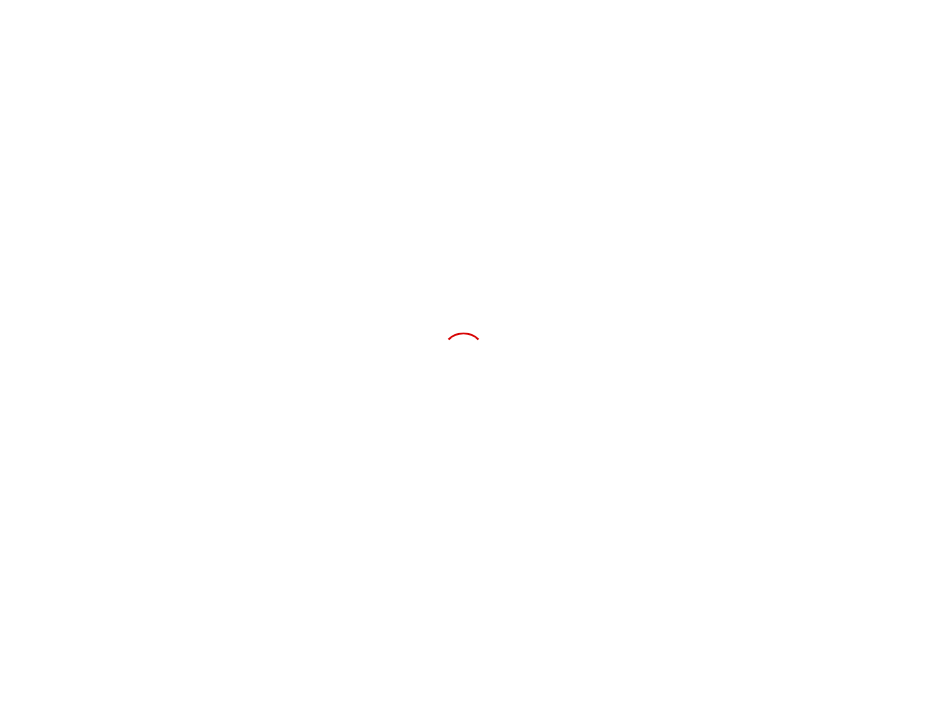 scroll, scrollTop: 0, scrollLeft: 0, axis: both 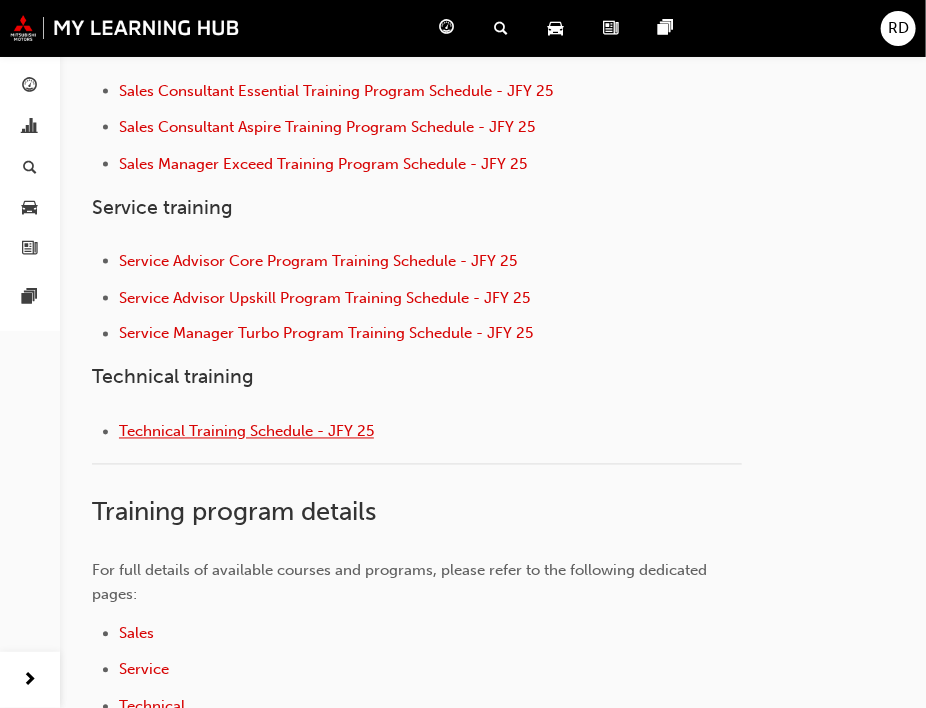 click on "Technical Training Schedule - JFY 25" at bounding box center [246, 432] 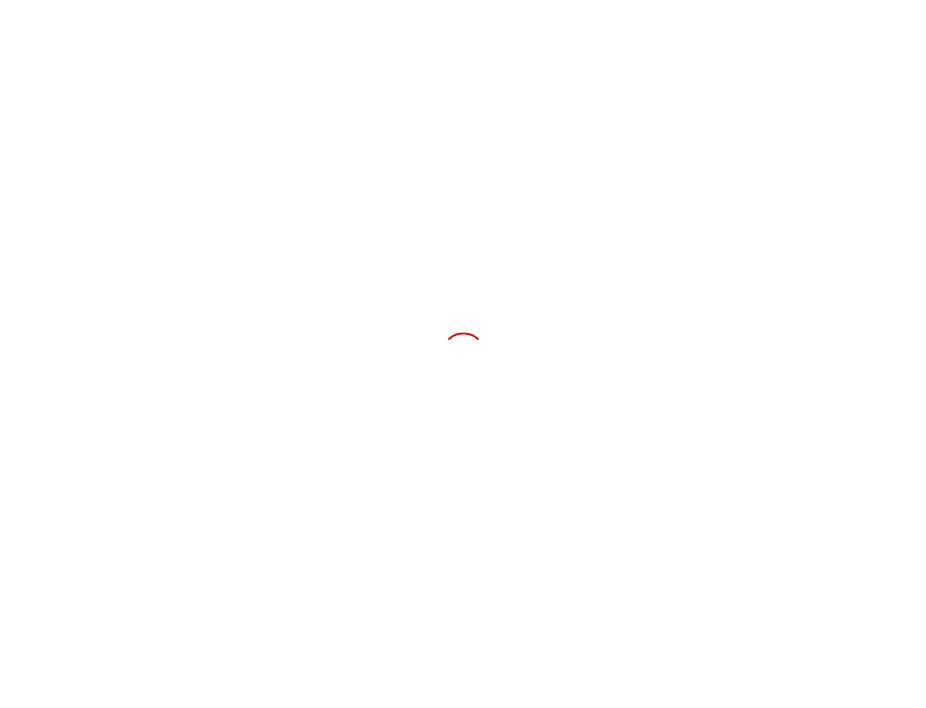 scroll, scrollTop: 0, scrollLeft: 0, axis: both 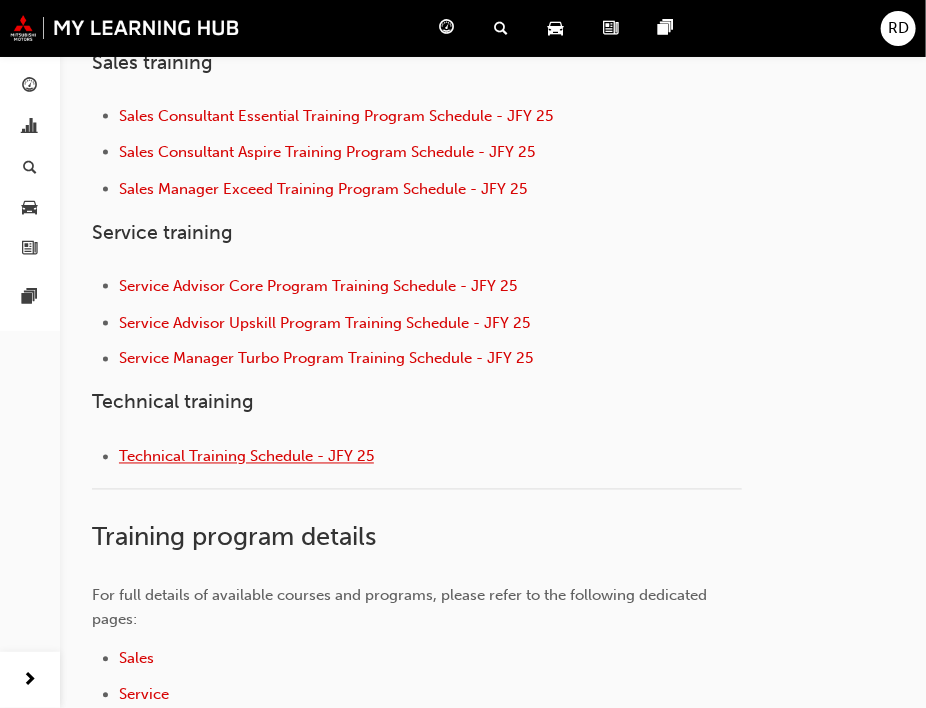 click on "Technical Training Schedule - JFY 25" at bounding box center (246, 457) 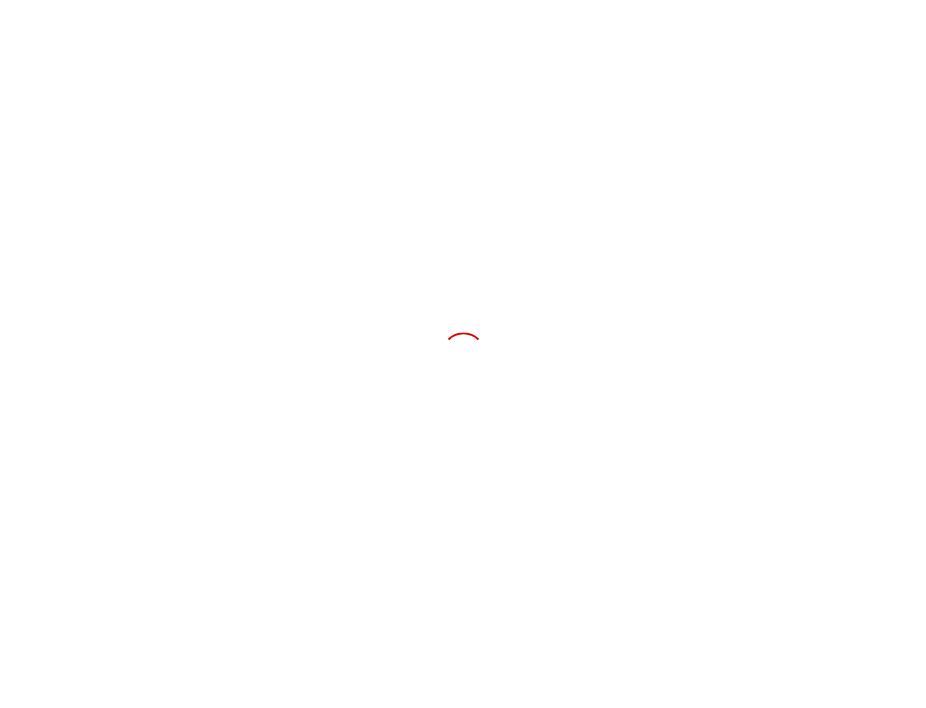 scroll, scrollTop: 0, scrollLeft: 0, axis: both 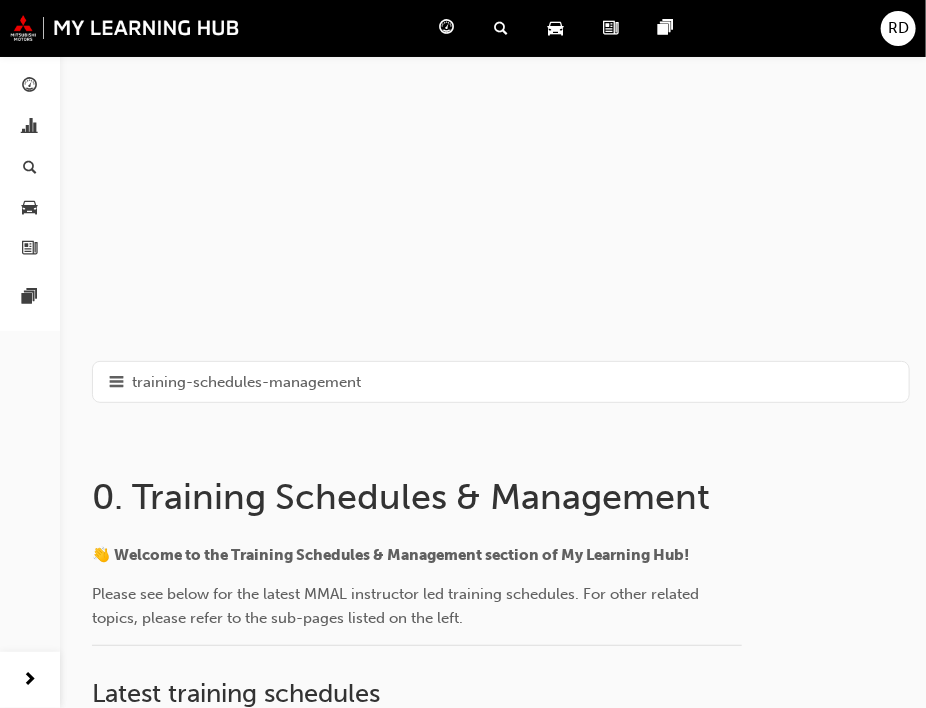 click on "0. Training Schedules & Management 👋 Welcome to the Training Schedules & Management section of My Learning Hub! Please see below for the latest MMAL instructor led training schedules. For other related topics, please refer to the sub-pages listed on the left. ﻿ Latest training schedules Please note: The schedules are regularly updated as MMAL finalises training session details for future months. We endeavour to provide all sessions in a 'round' of training for each program to allow staff to enrol/be enrolled into the whole program. Further sessions will be added in advance of the next program kickoff dates. Sales training Sales Consultant Essential Training Program Schedule - JFY 25 Sales Consultant Aspire Training Program Schedule - JFY 25 Sales Manager Exceed Training Program Schedule - JFY 25 Service training Service Advisor Core Program Training Schedule - JFY 25 Service Advisor Upskill Program Training Schedule - JFY 25 Technical training Sales" at bounding box center (493, 1011) 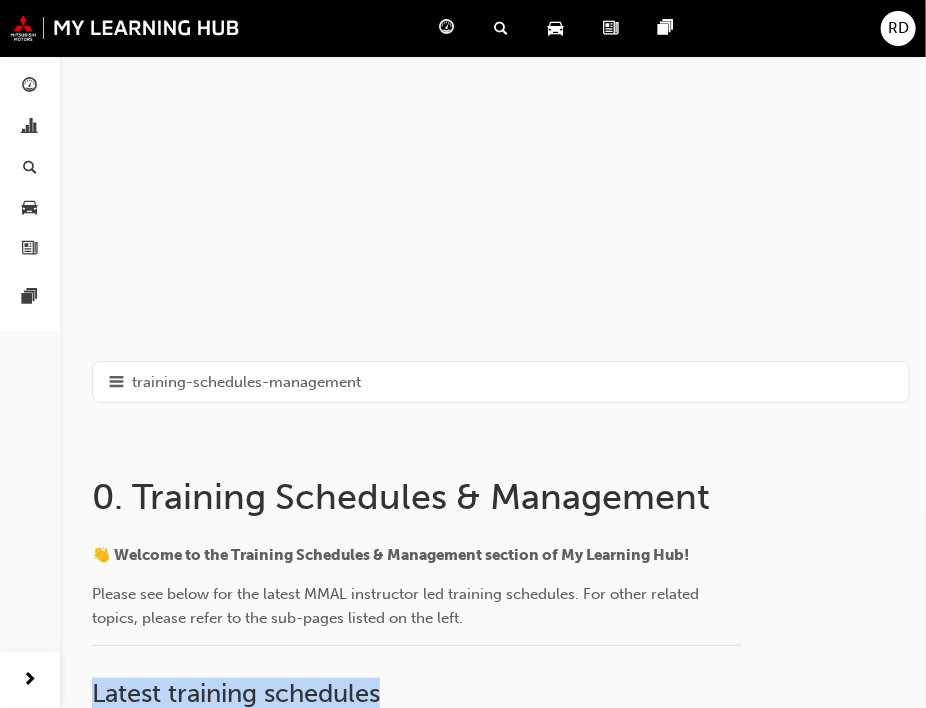 click on "0. Training Schedules & Management 👋 Welcome to the Training Schedules & Management section of My Learning Hub!   Please see below for the latest MMAL instructor led training schedules. For other related topics, please refer to the sub-pages listed on the left. ﻿ Latest training schedules Please note: The schedules are regularly updated as MMAL finalises training session details for future months. We endeavour to provide all sessions in a 'round' of training for each program to allow staff to enrol/be enrolled into the whole program. Further sessions will be added in advance of the next program kickoff dates. Sales training   Sales Consultant Essential Training Program Schedule - JFY 25     Sales Consultant Aspire Training Program Schedule - JFY 25     Sales Manager Exceed Training Program Schedule - JFY 25   Service training   Service Advisor Core Program Training Schedule - JFY 25     Service Advisor Upskill Program Training Schedule - JFY 25       Technical training     ﻿   Sales" at bounding box center (493, 1011) 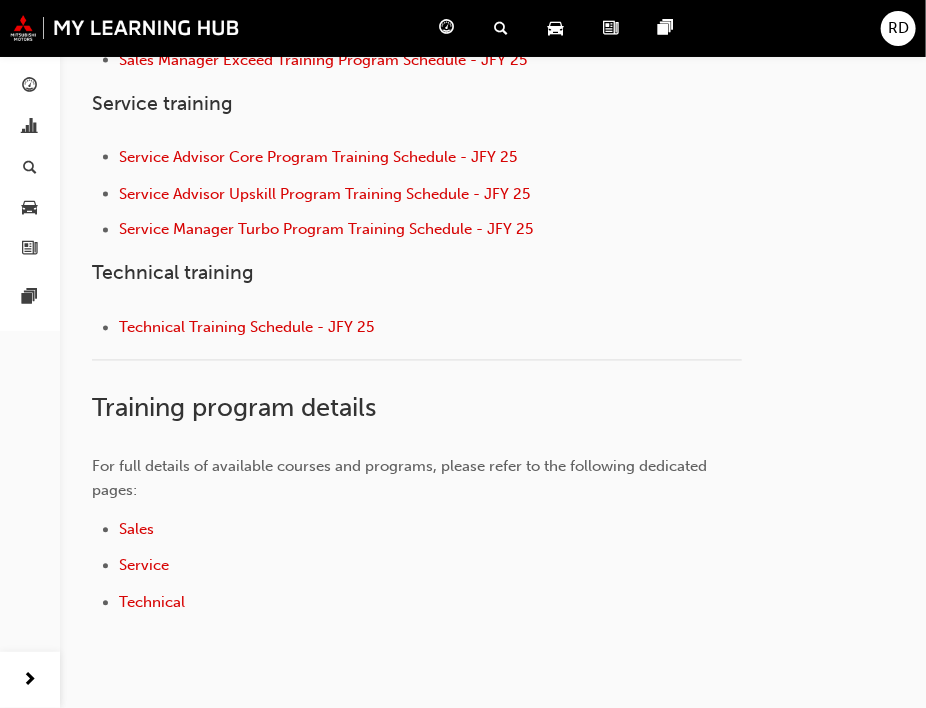 scroll, scrollTop: 946, scrollLeft: 0, axis: vertical 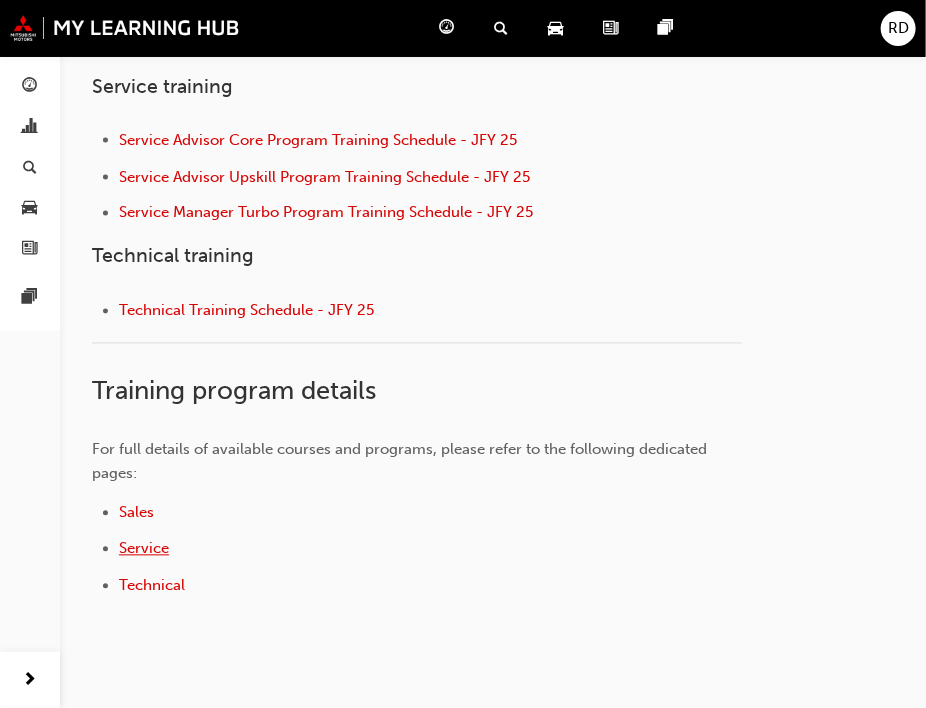 click on "Service" at bounding box center (144, 549) 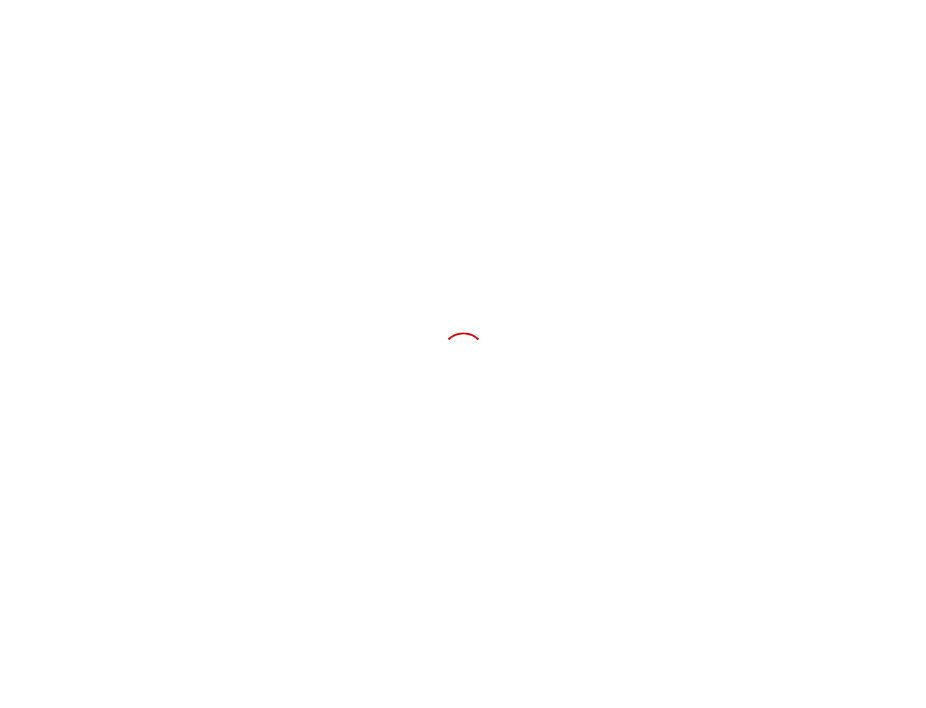 scroll, scrollTop: 0, scrollLeft: 0, axis: both 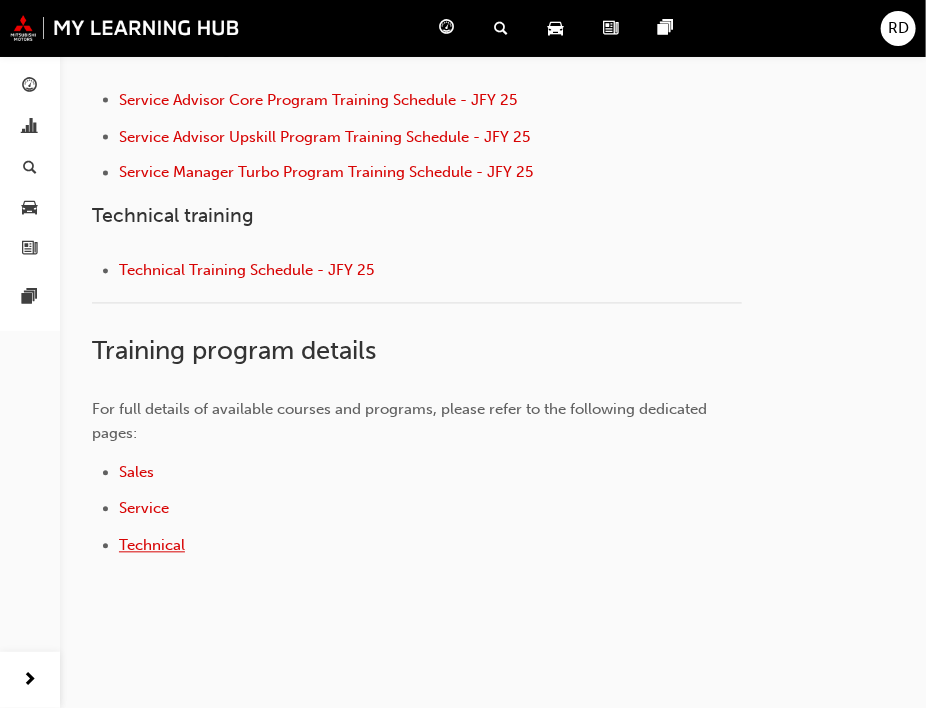click on "Technical" at bounding box center [152, 546] 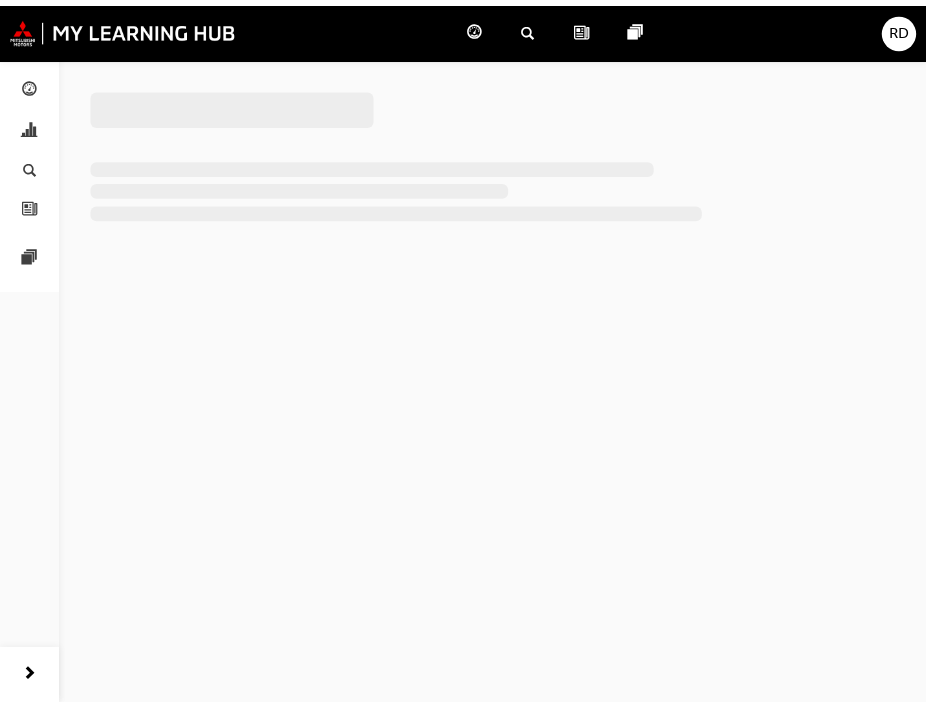 scroll, scrollTop: 0, scrollLeft: 0, axis: both 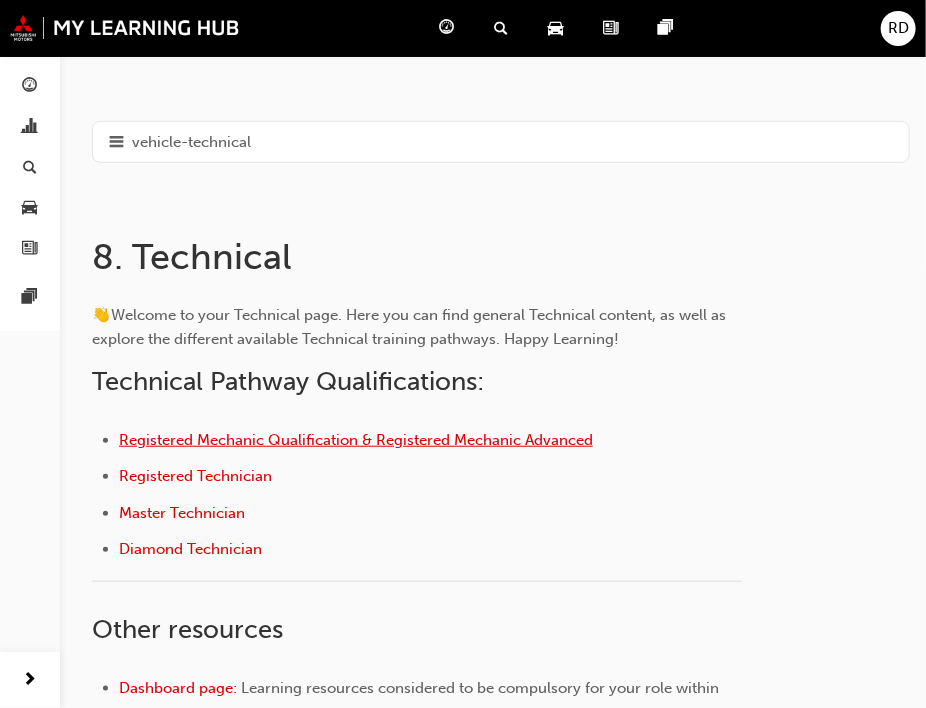 click on "Registered Mechanic Qualification & Registered Mechanic Advanced" at bounding box center [356, 440] 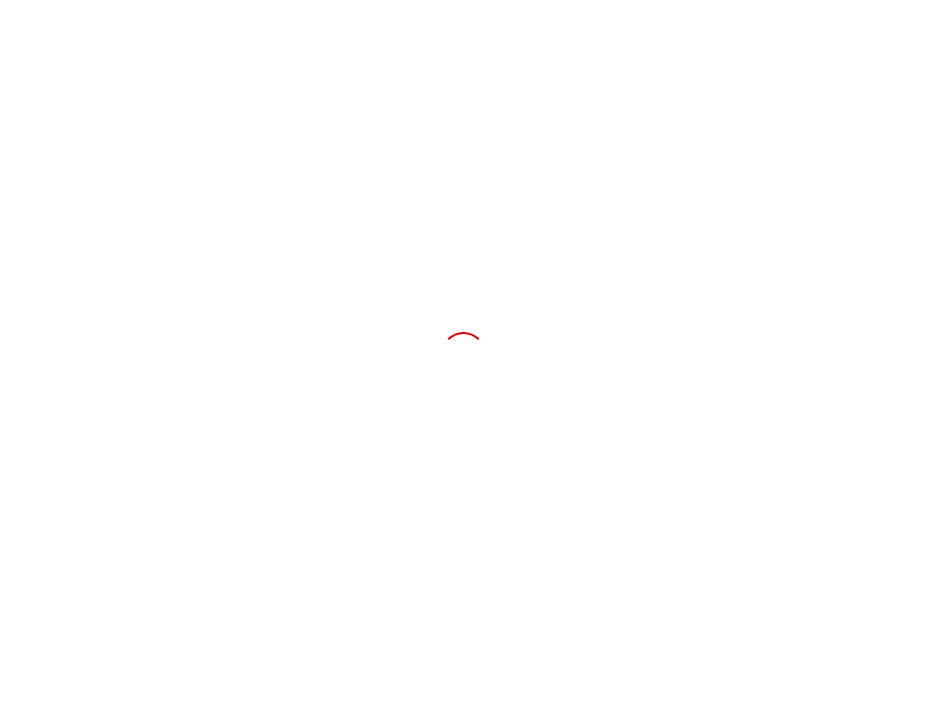 scroll, scrollTop: 0, scrollLeft: 0, axis: both 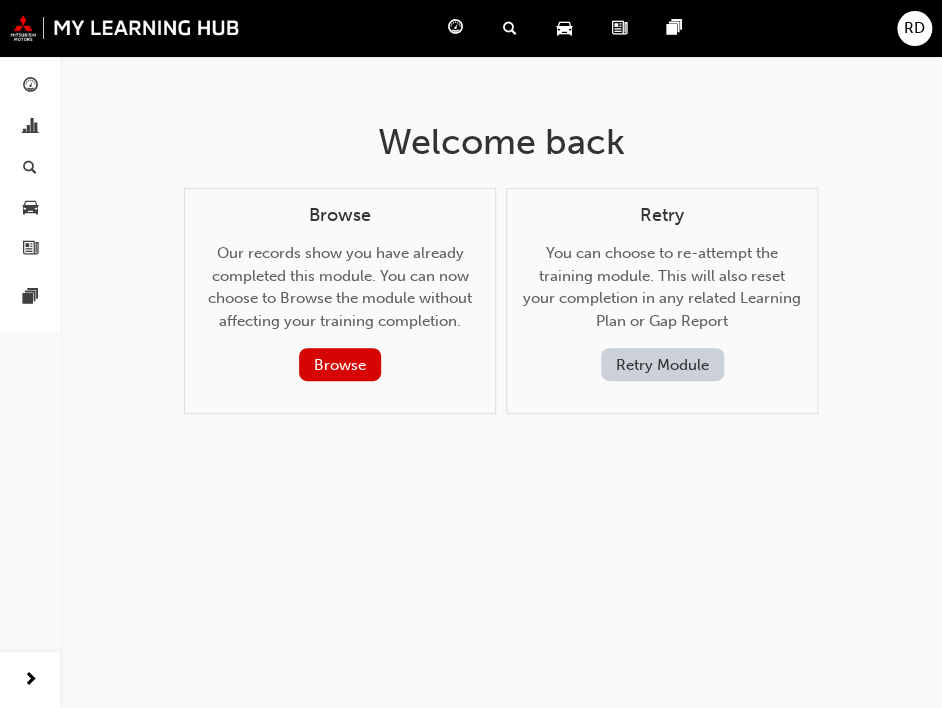 click on "Welcome back" at bounding box center [501, 142] 